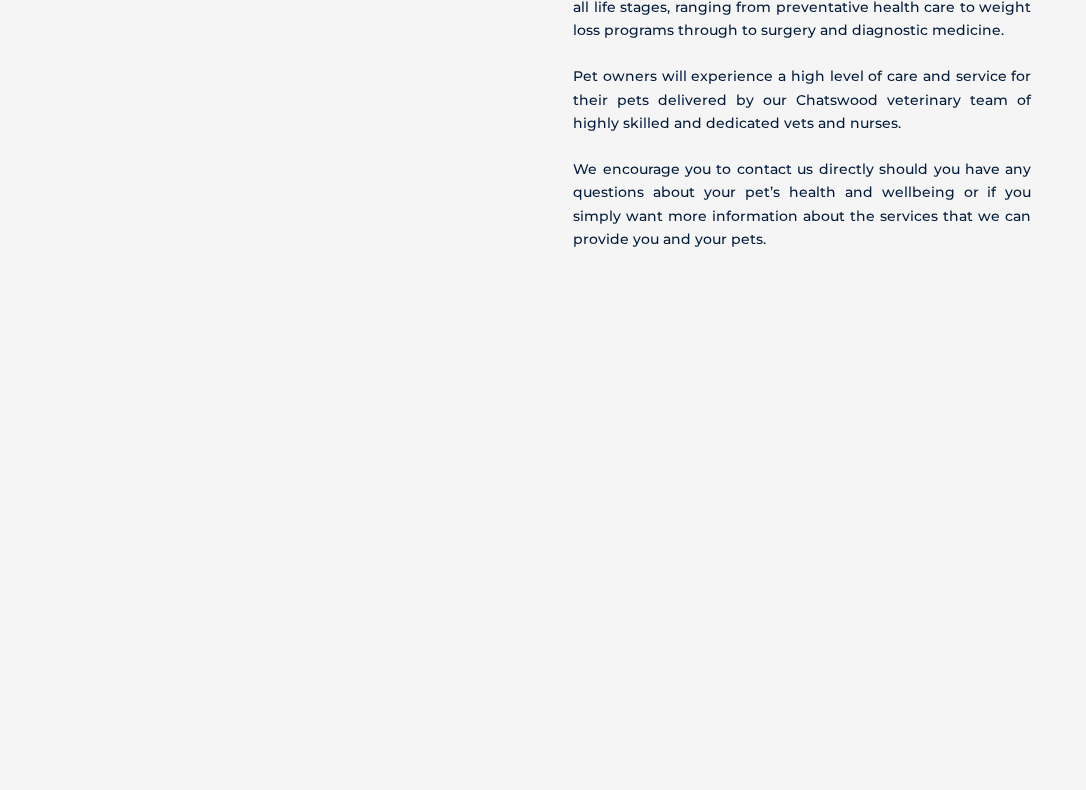 scroll, scrollTop: 1689, scrollLeft: 0, axis: vertical 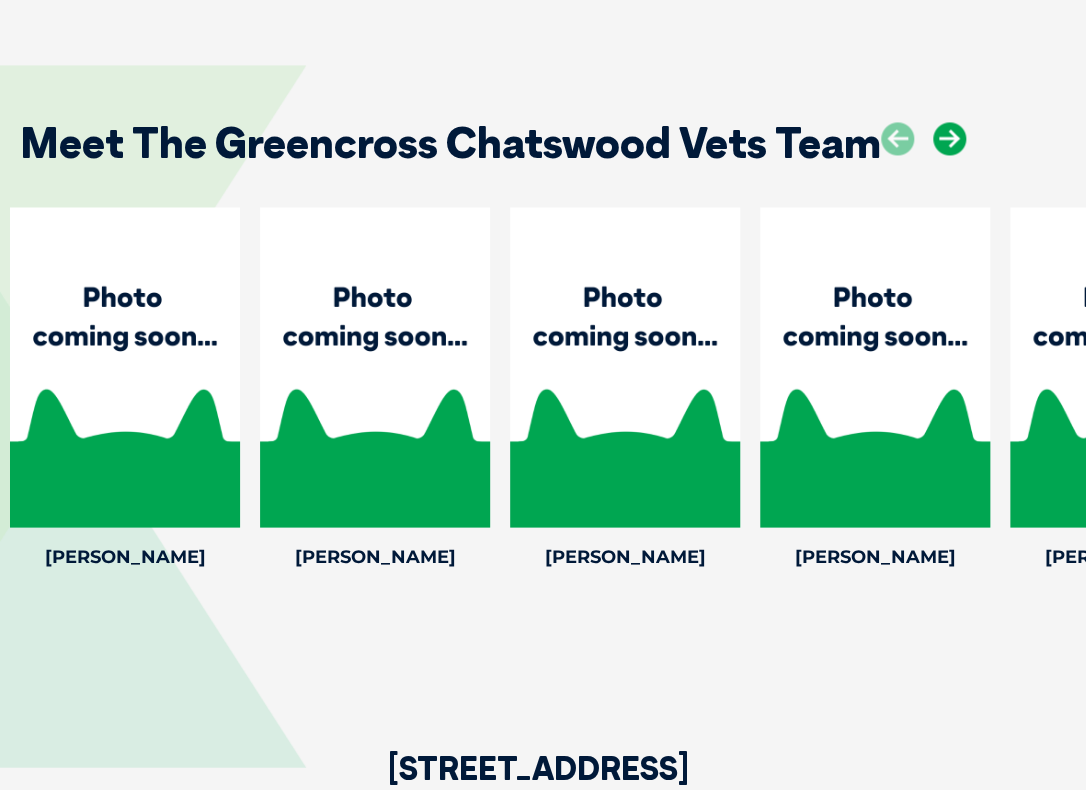 click at bounding box center (949, 138) 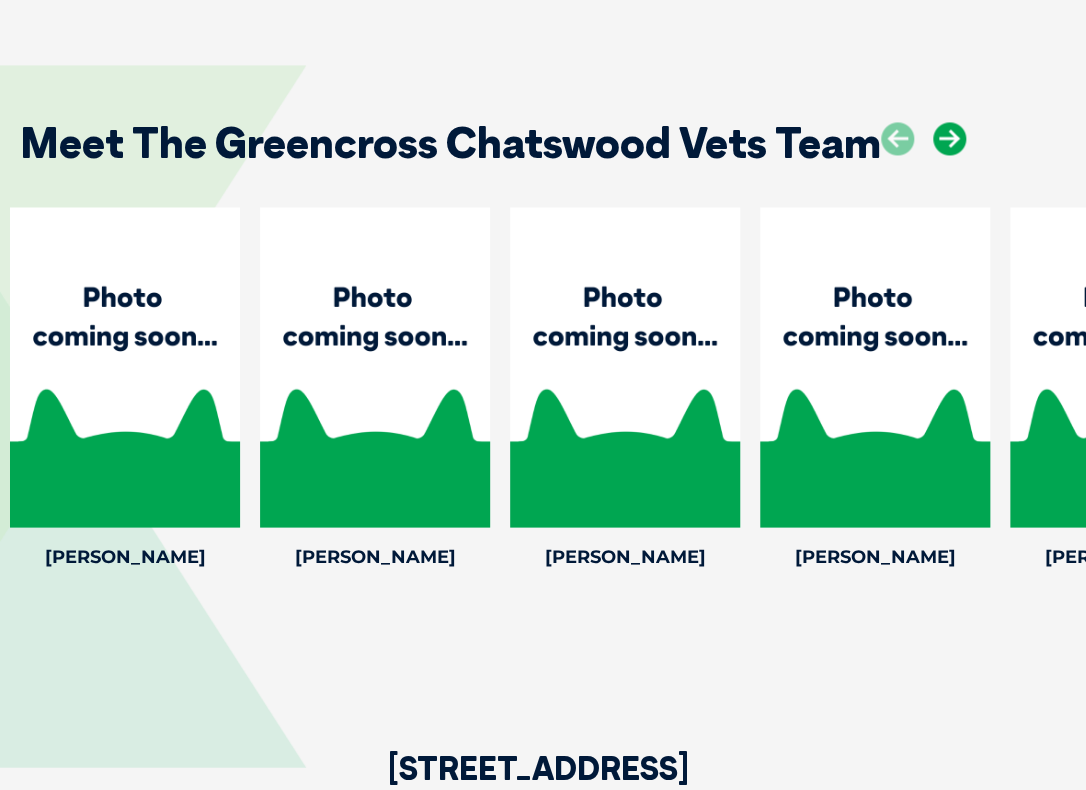 click at bounding box center (949, 138) 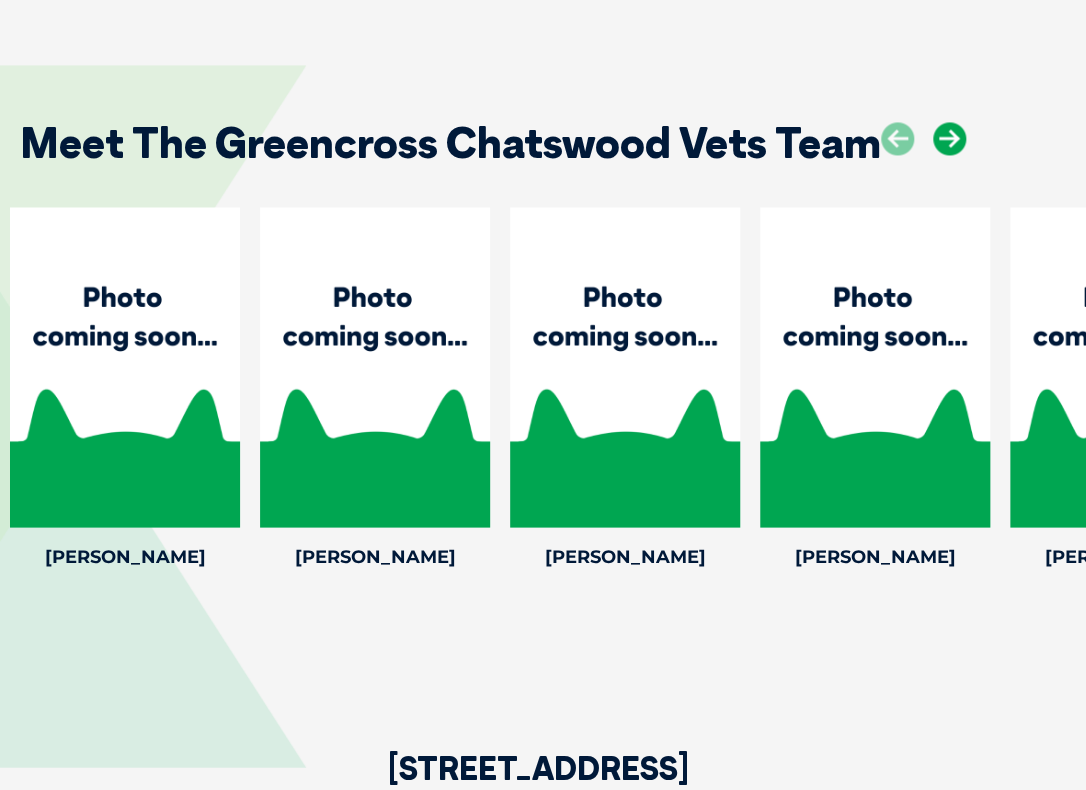 click at bounding box center [949, 138] 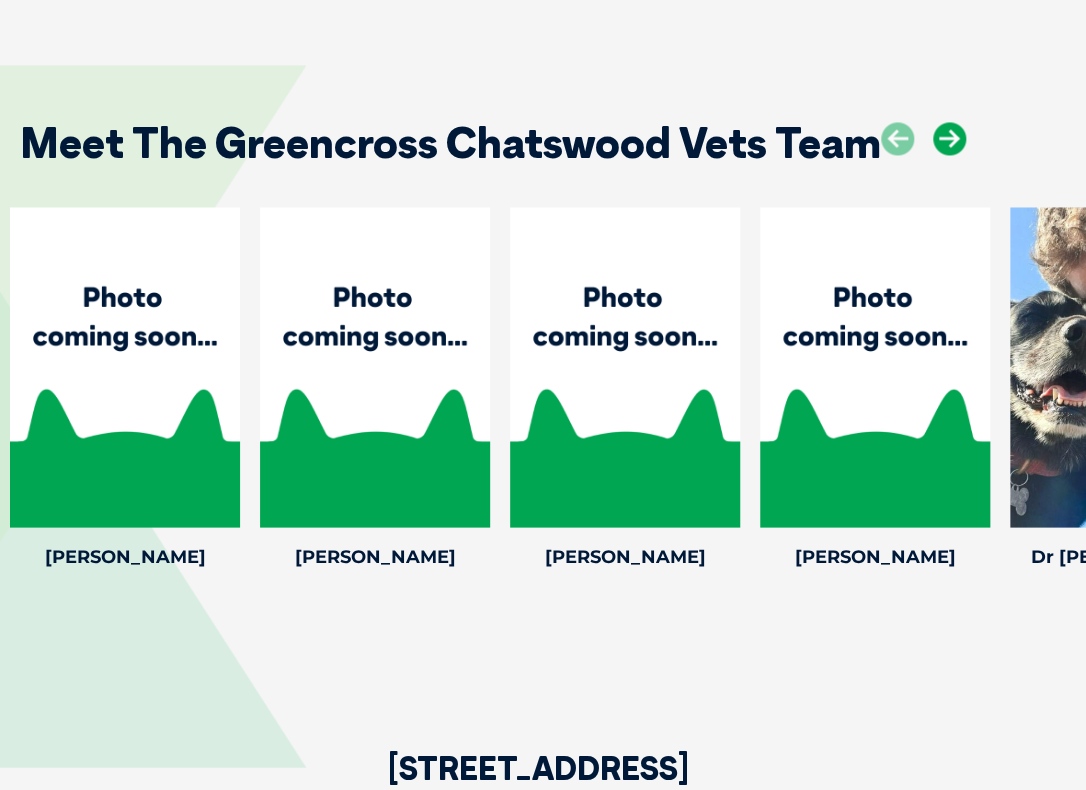click at bounding box center (949, 138) 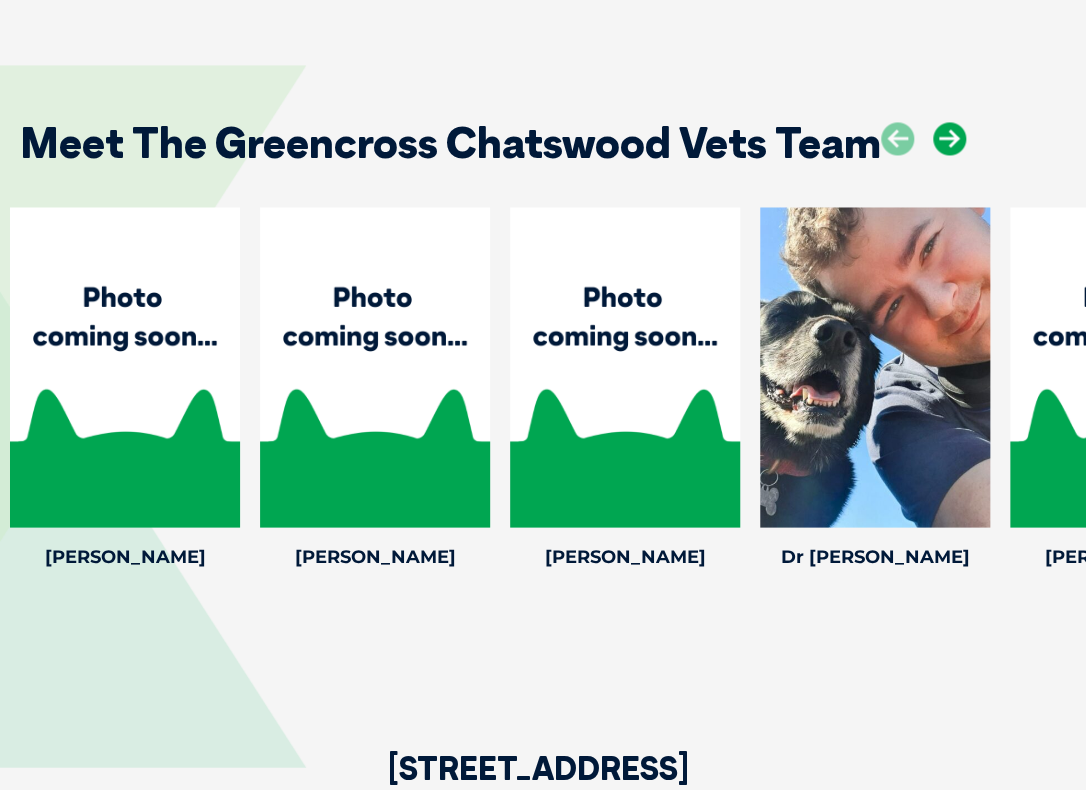 click at bounding box center [949, 138] 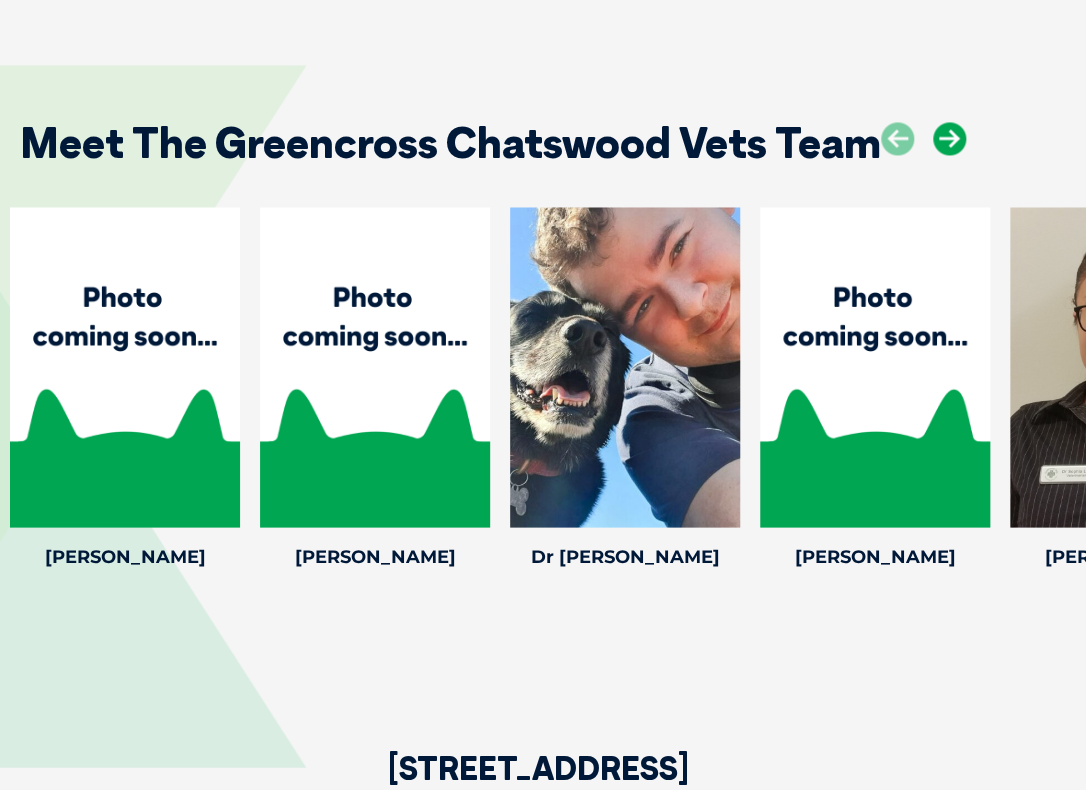 click at bounding box center (949, 138) 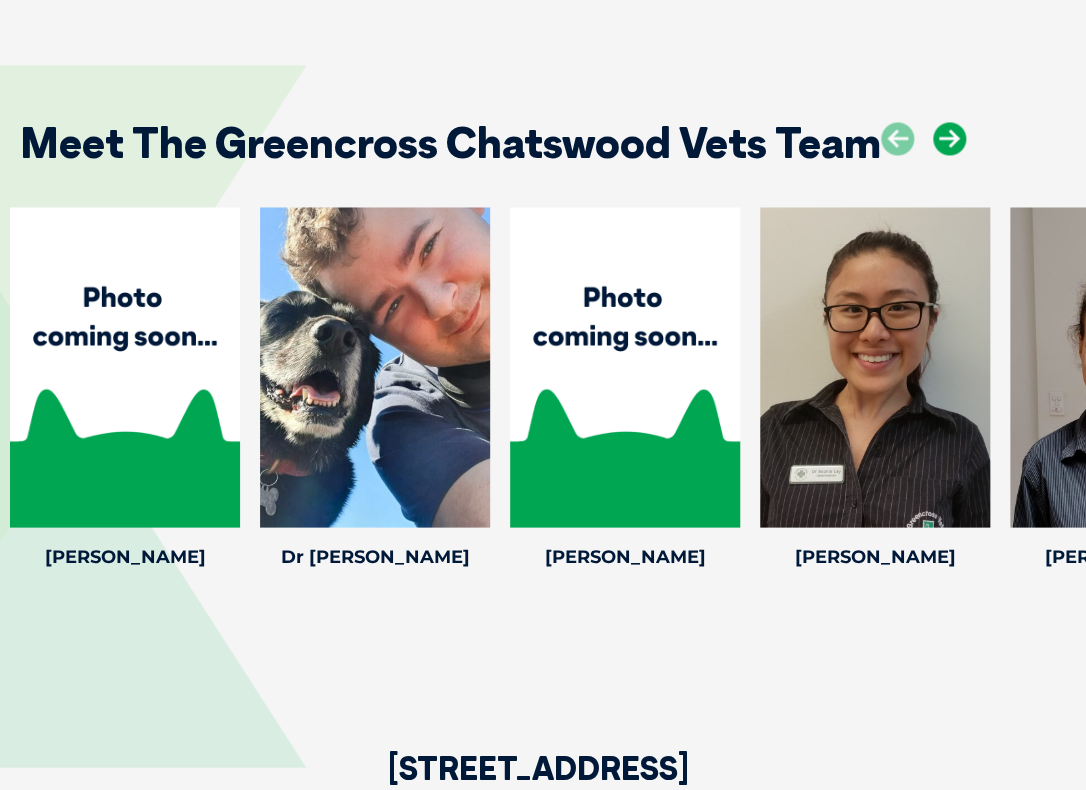 click at bounding box center (949, 138) 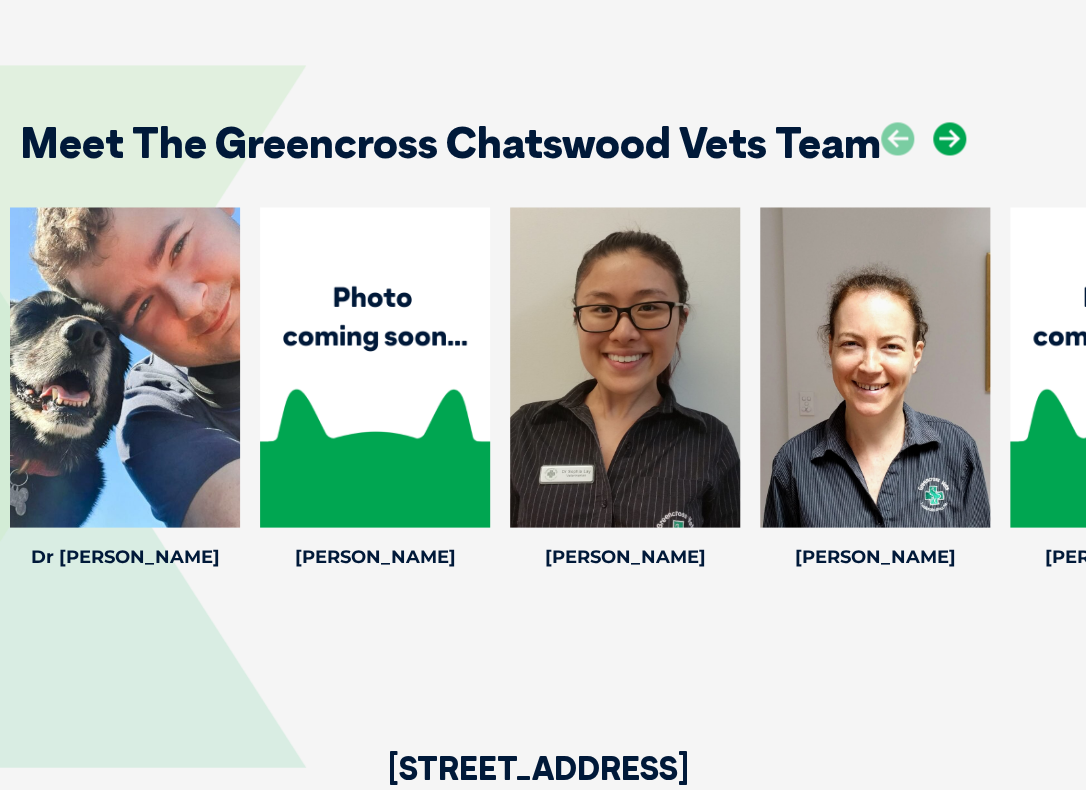 click at bounding box center (949, 138) 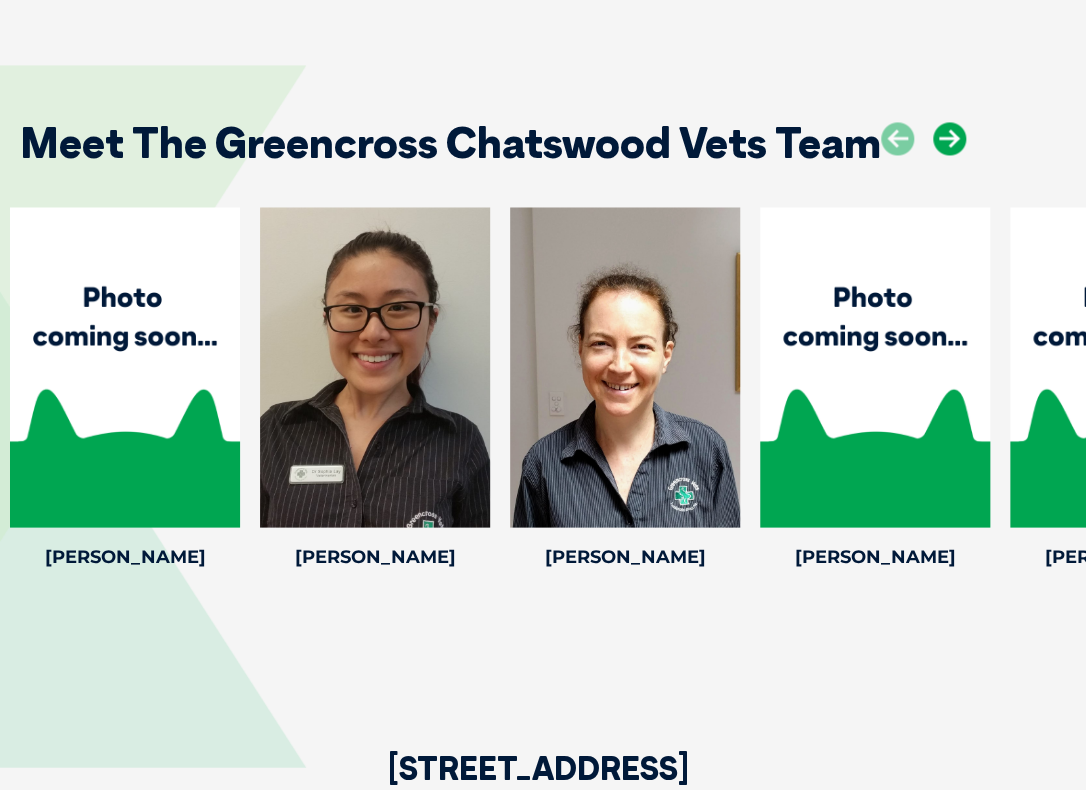click at bounding box center [949, 138] 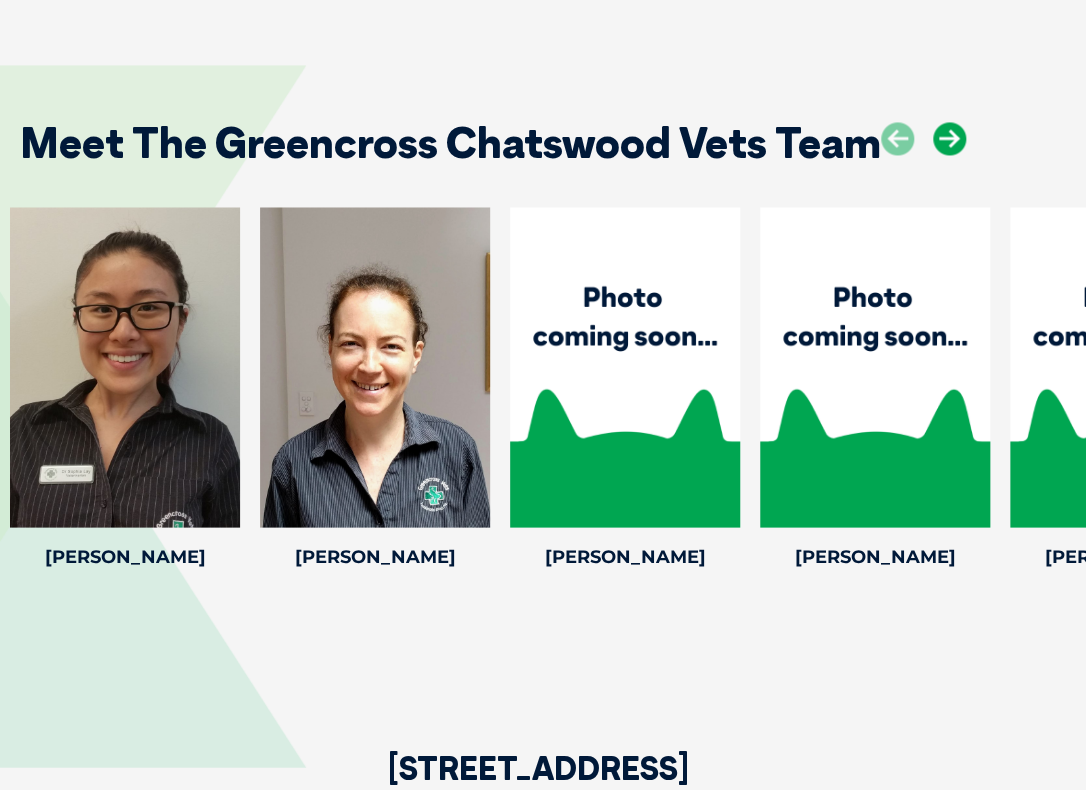 click at bounding box center [949, 138] 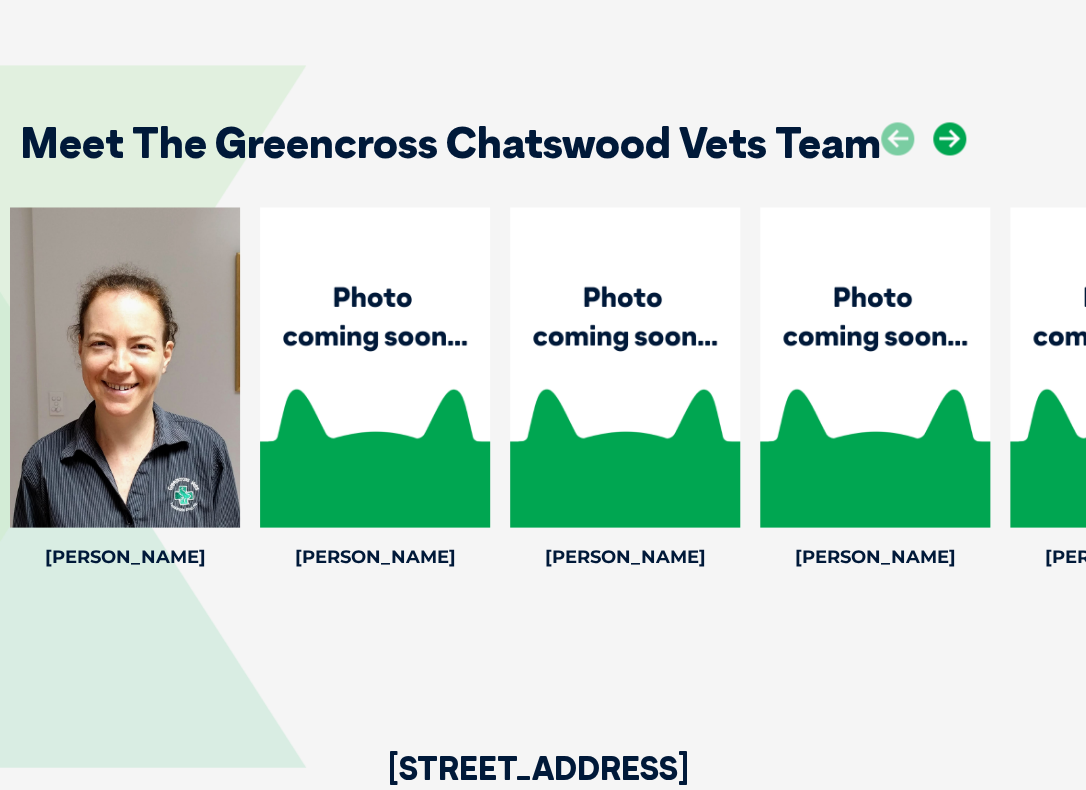 click at bounding box center (949, 138) 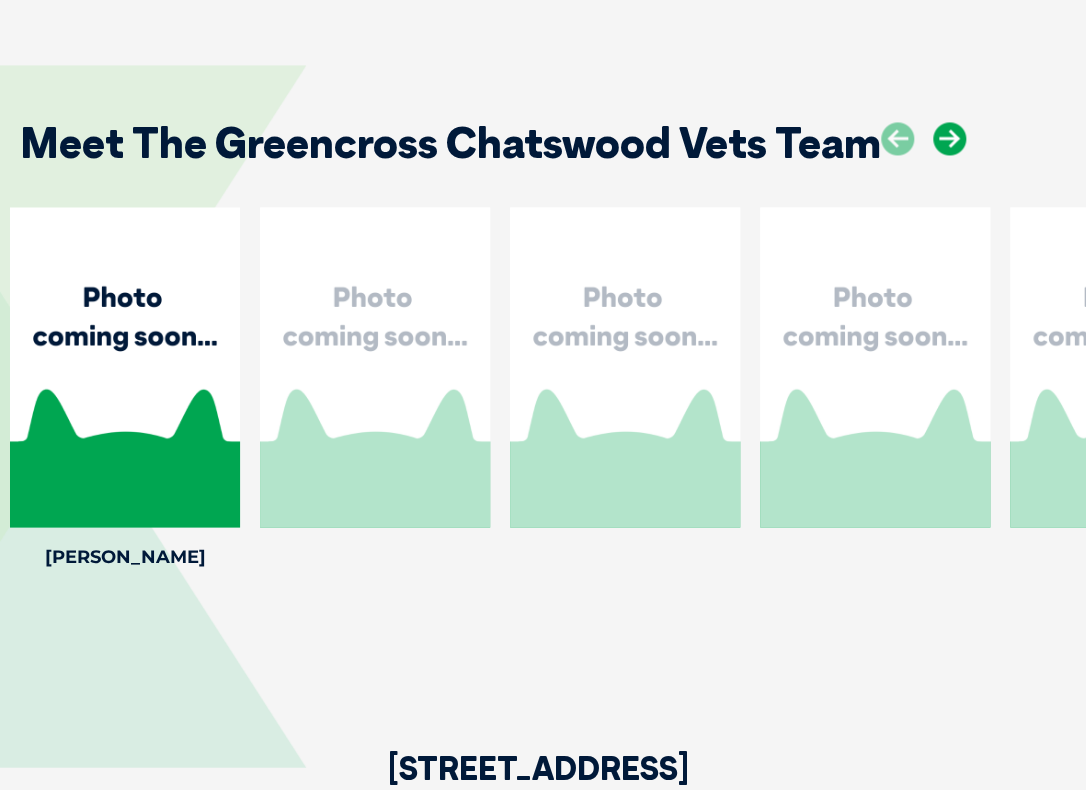 click at bounding box center (949, 138) 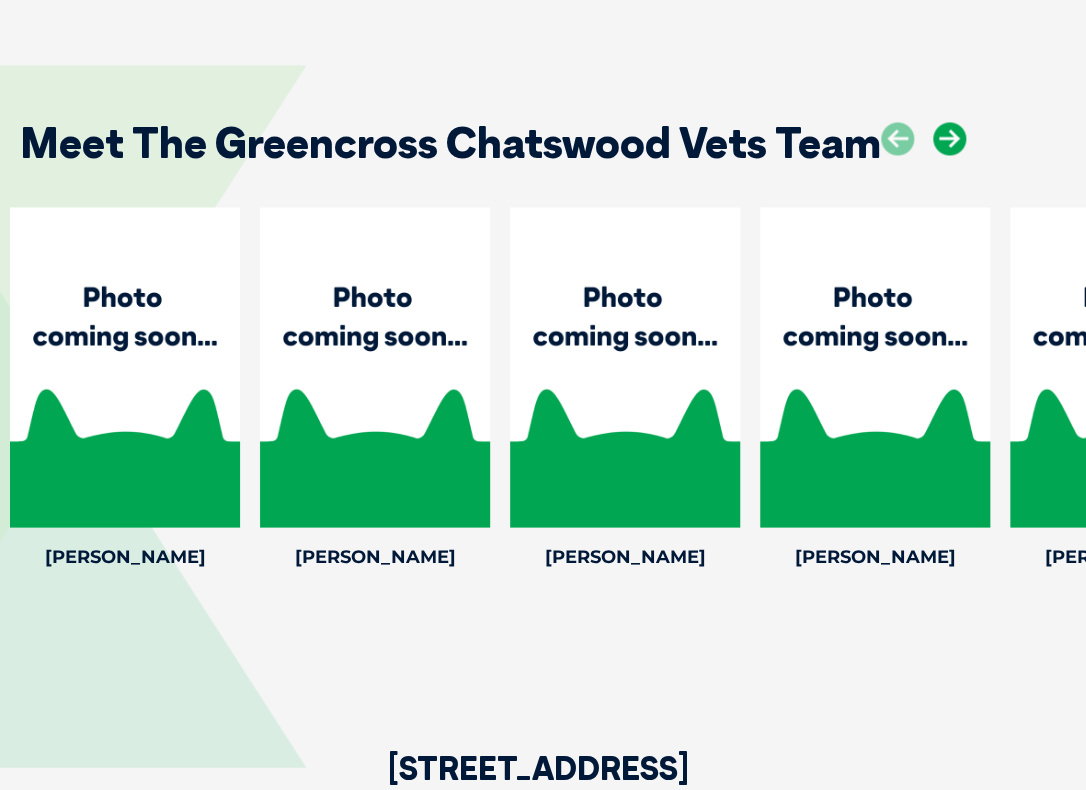 click at bounding box center [949, 138] 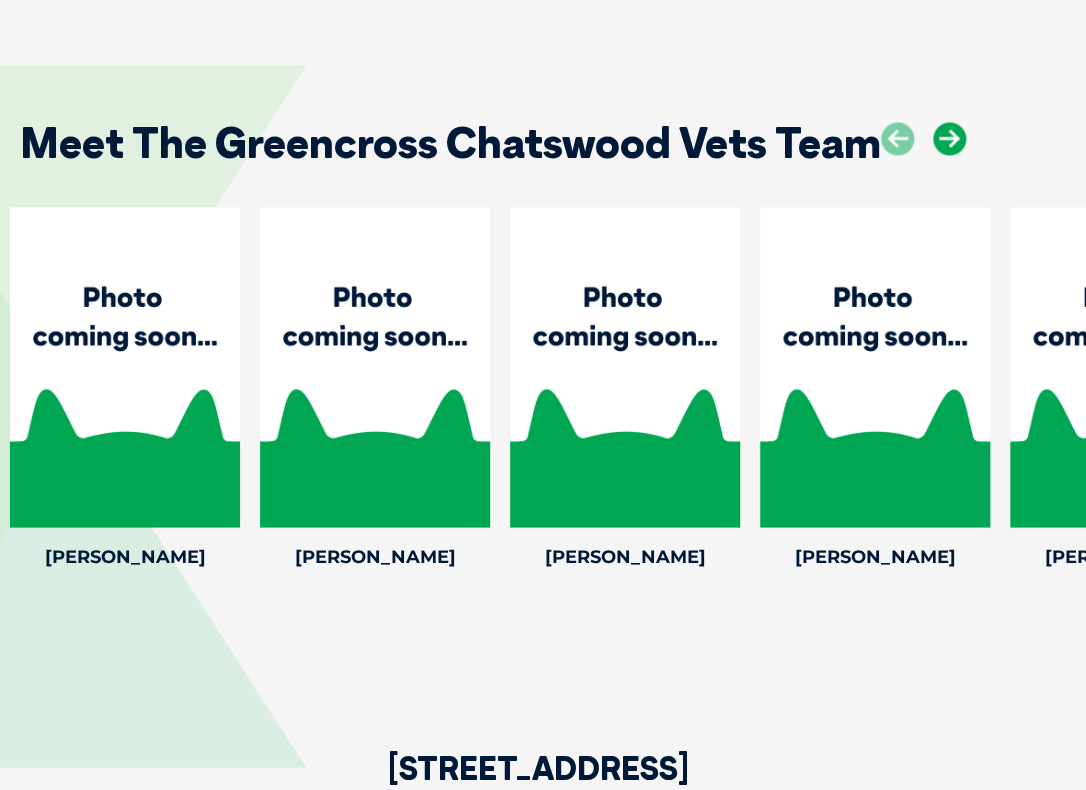 click at bounding box center (949, 138) 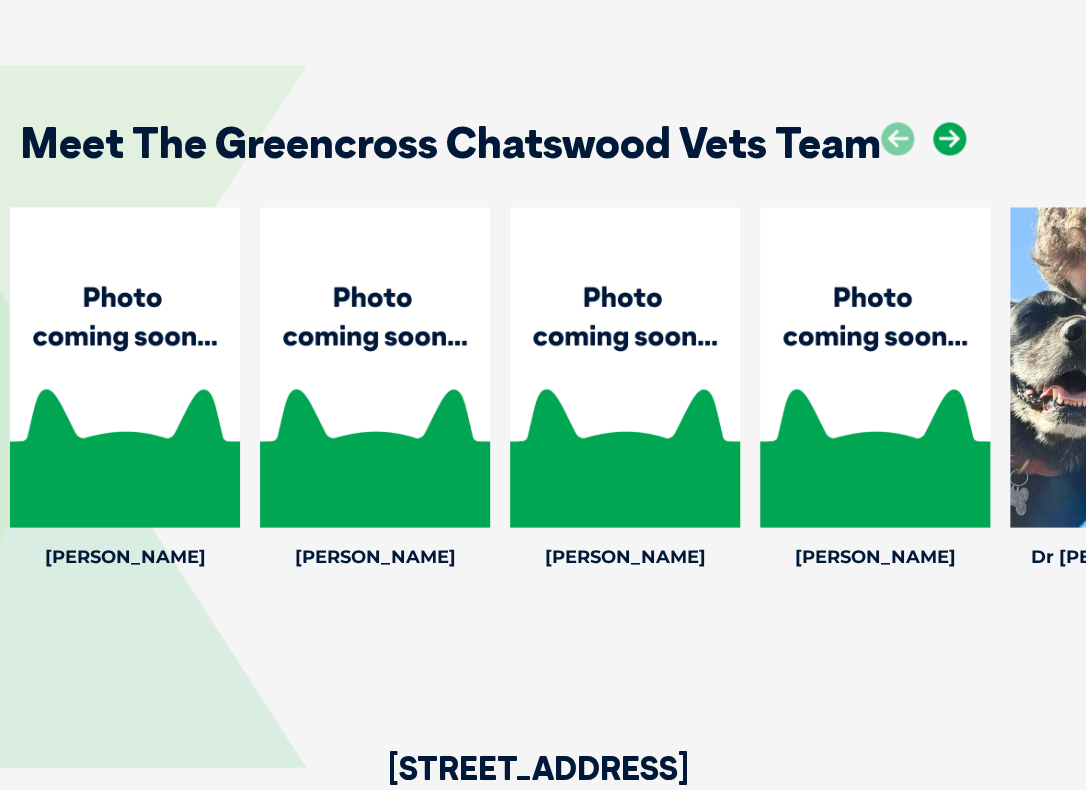 click at bounding box center (949, 138) 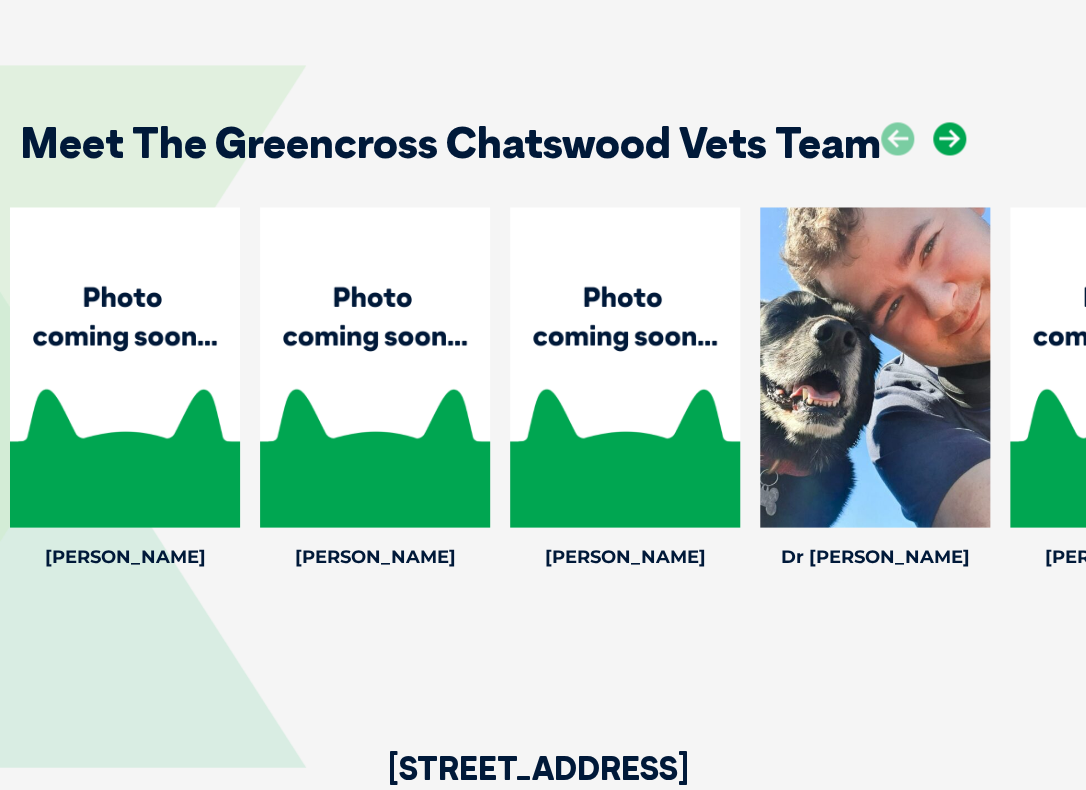 click at bounding box center [949, 138] 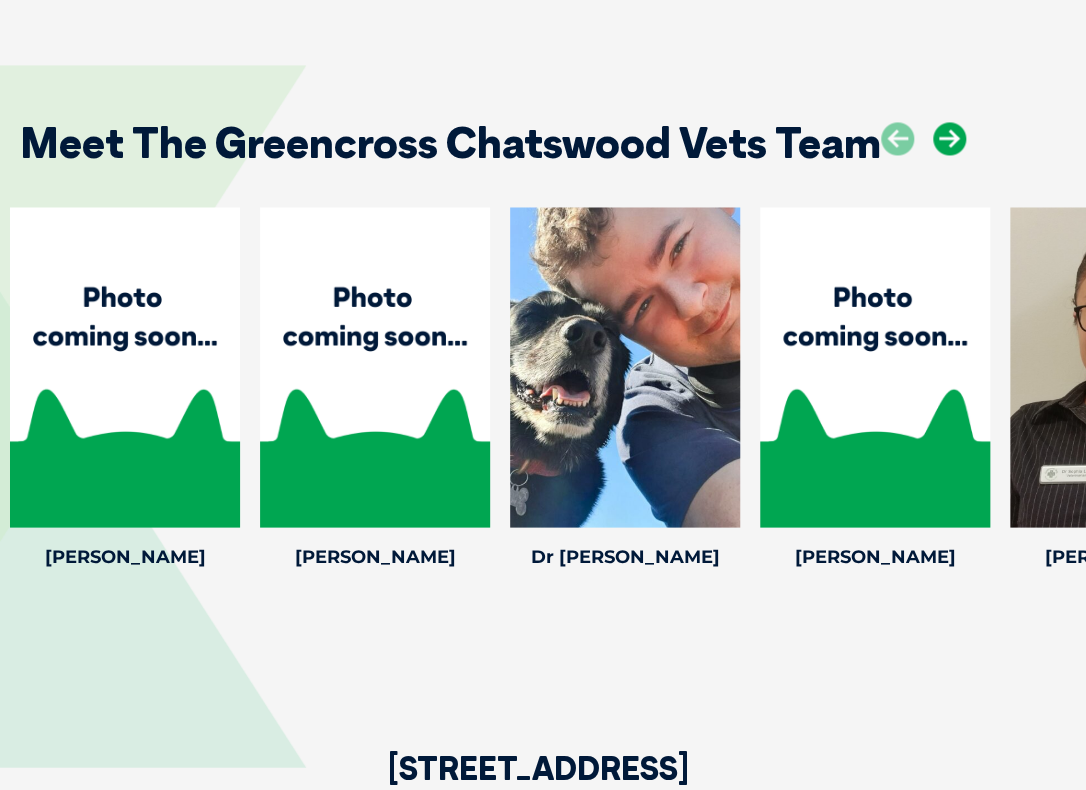 click at bounding box center (949, 138) 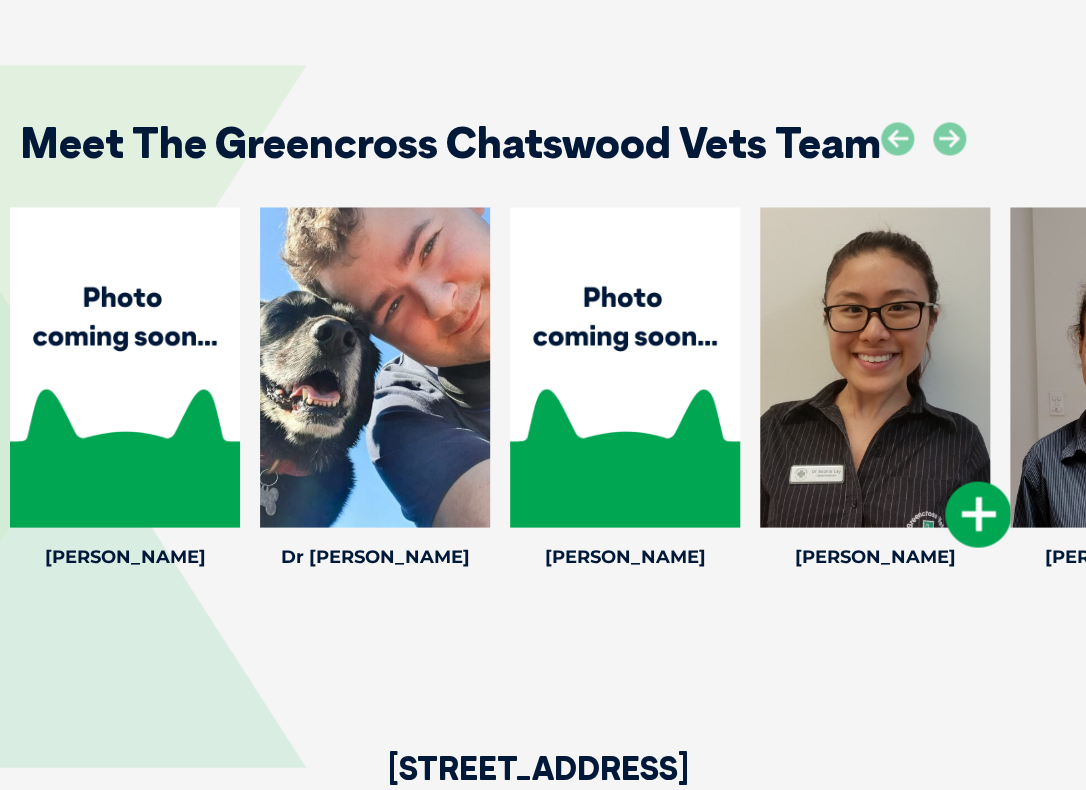 click at bounding box center (875, 367) 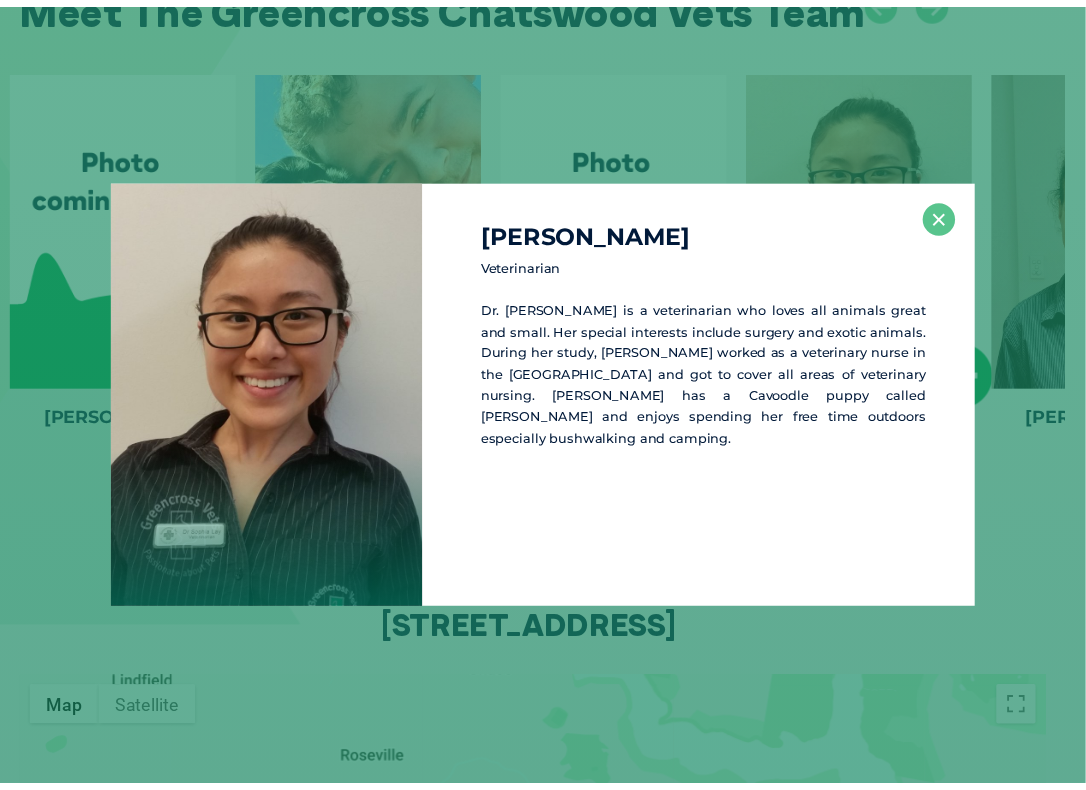 scroll, scrollTop: 3972, scrollLeft: 0, axis: vertical 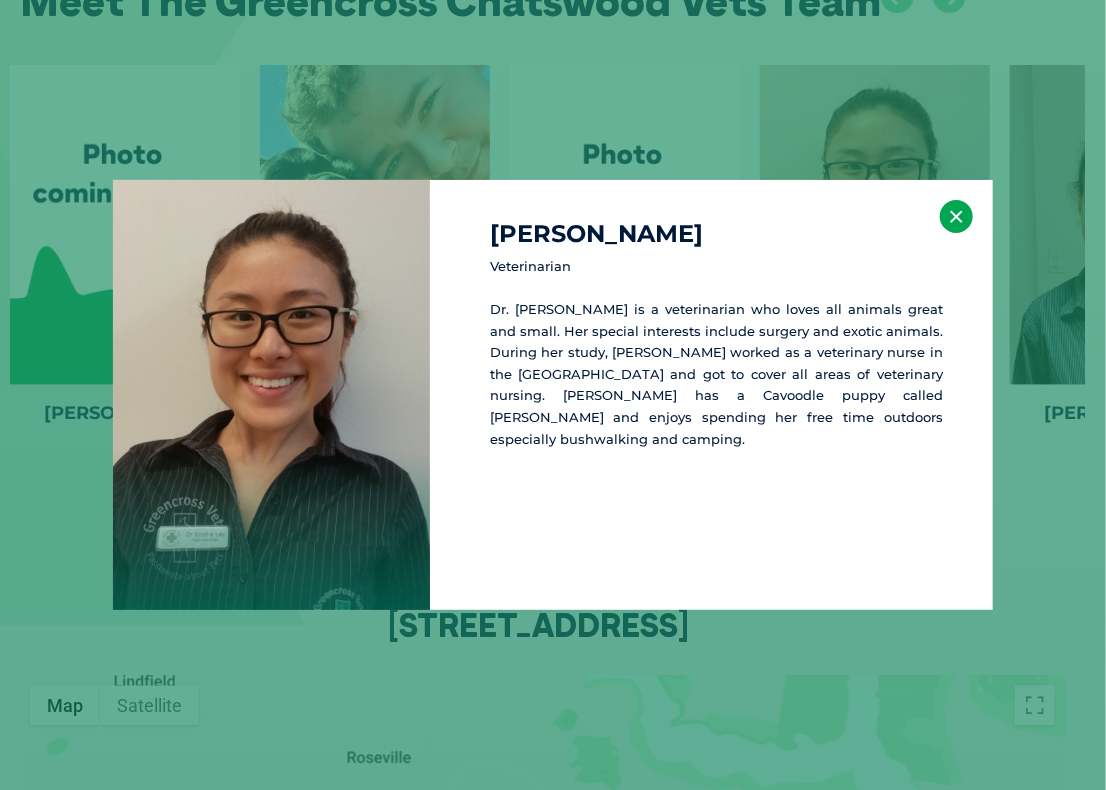 click on "×" at bounding box center [956, 216] 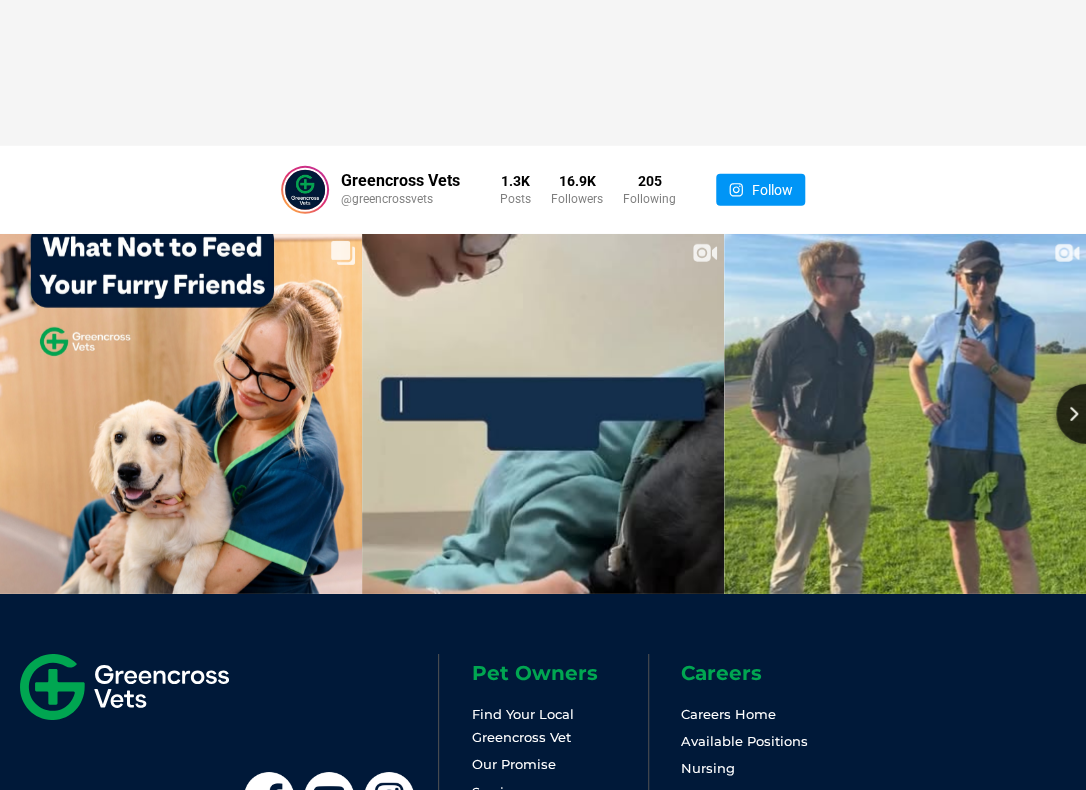 scroll, scrollTop: 4752, scrollLeft: 0, axis: vertical 